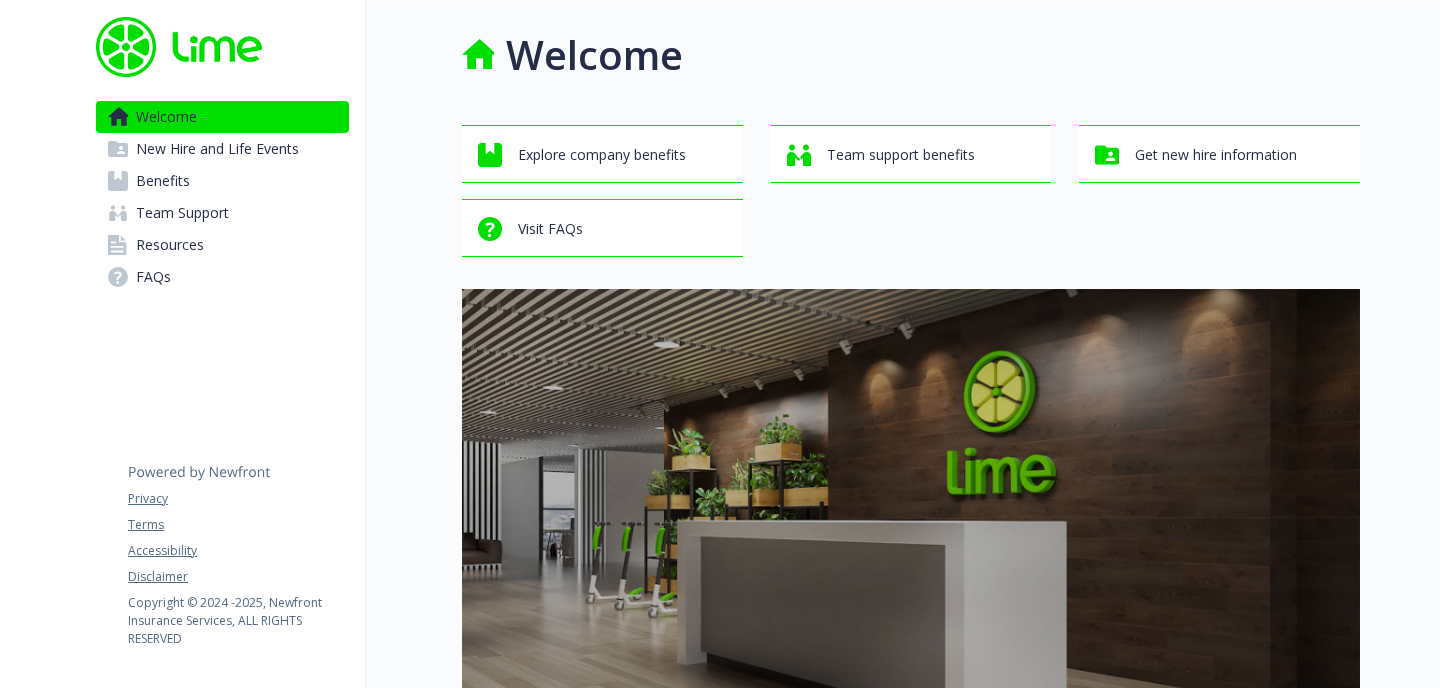 scroll, scrollTop: 0, scrollLeft: 0, axis: both 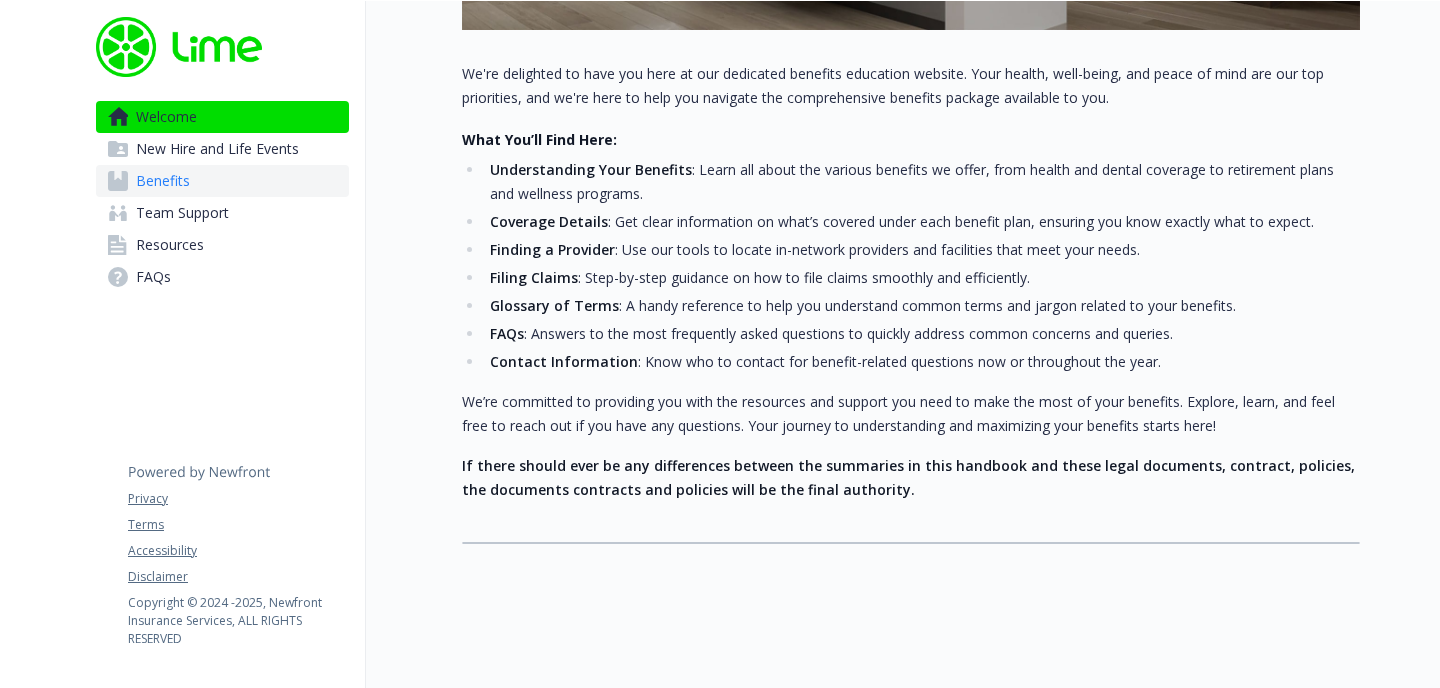 click on "Benefits" at bounding box center [222, 181] 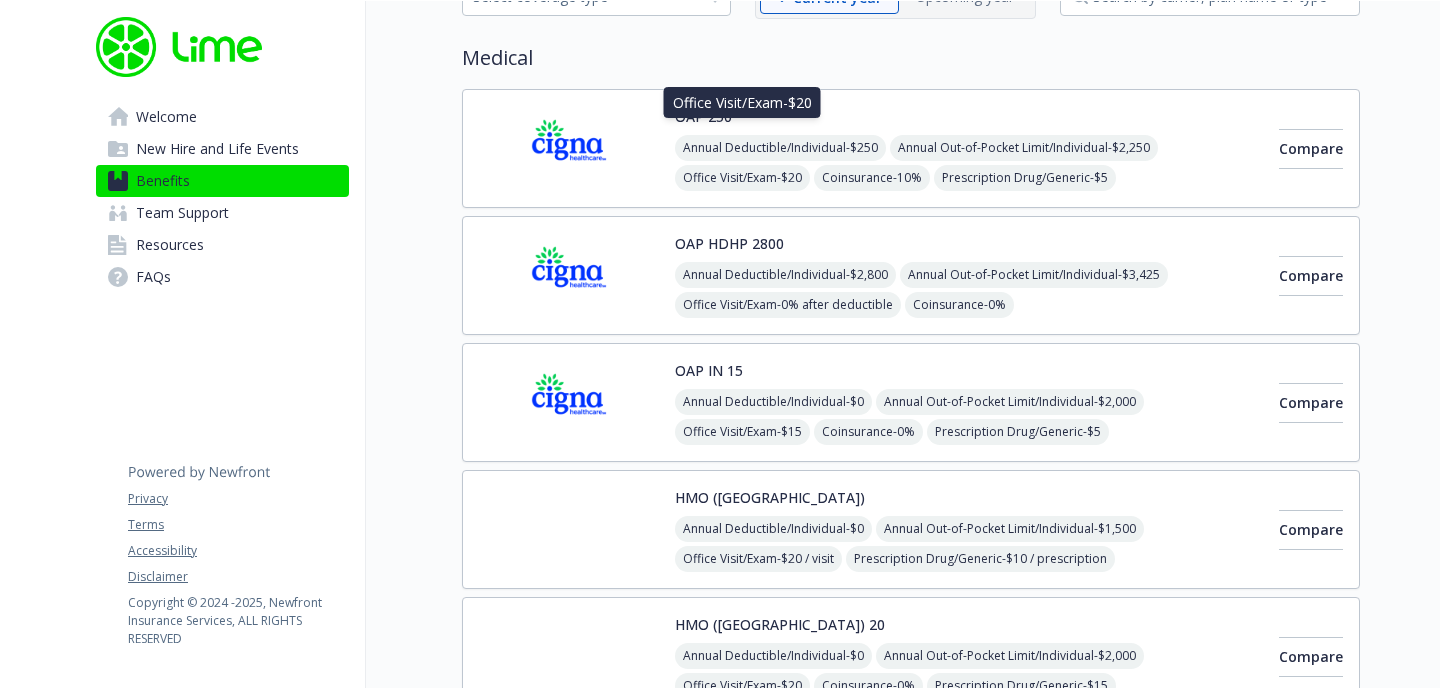 scroll, scrollTop: 131, scrollLeft: 0, axis: vertical 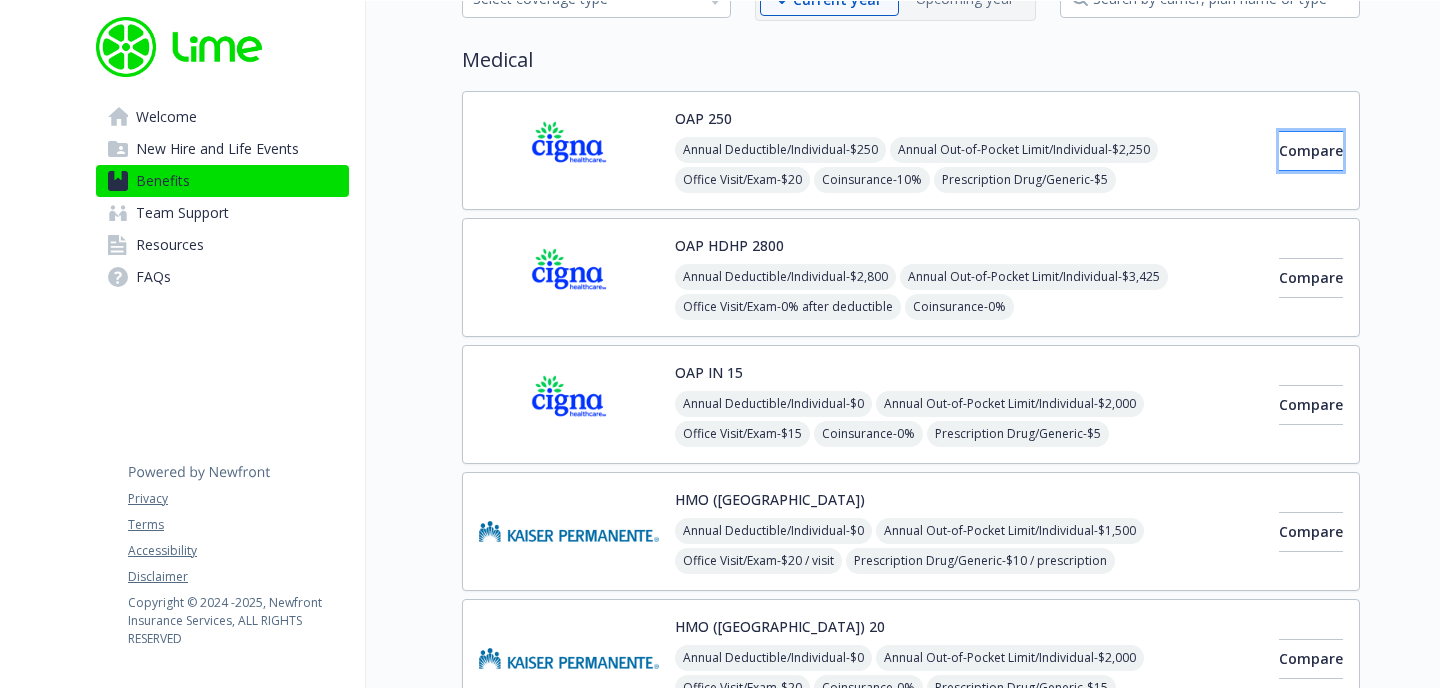 click on "Compare" at bounding box center (1311, 151) 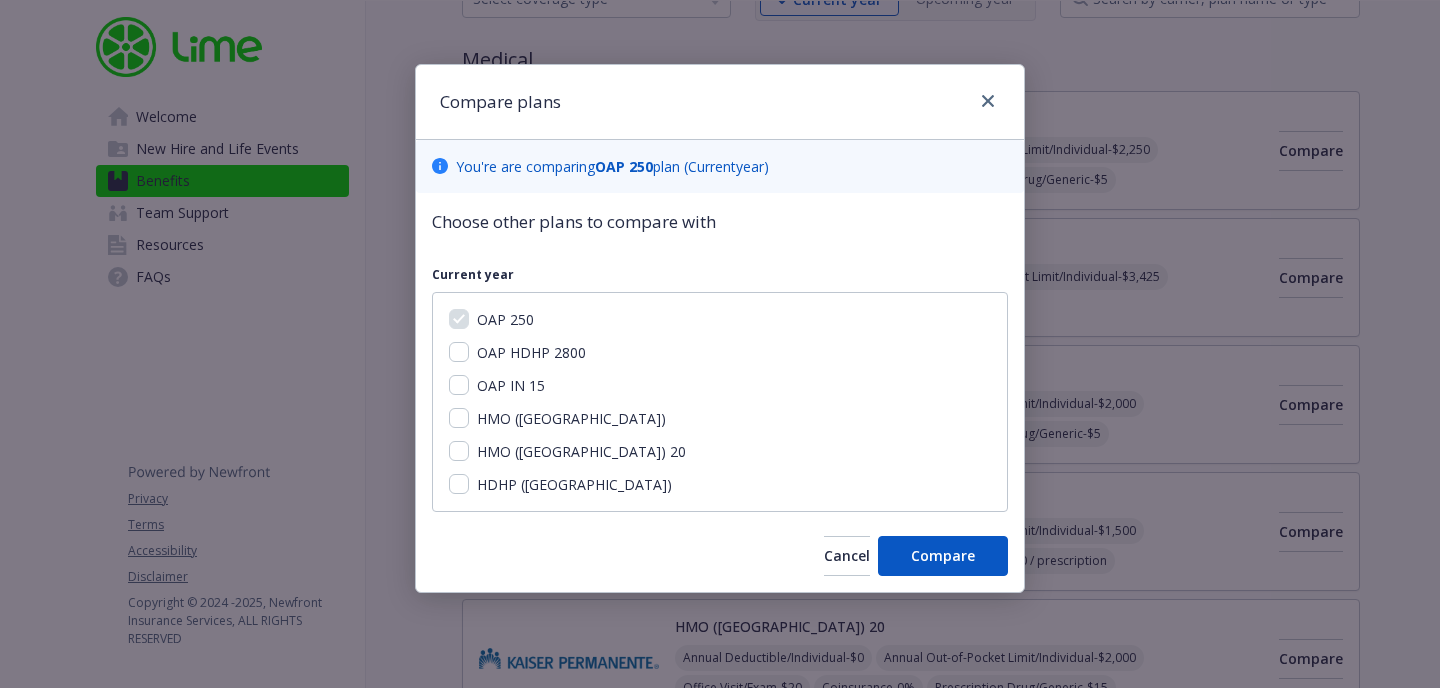 click on "OAP IN 15" at bounding box center [511, 385] 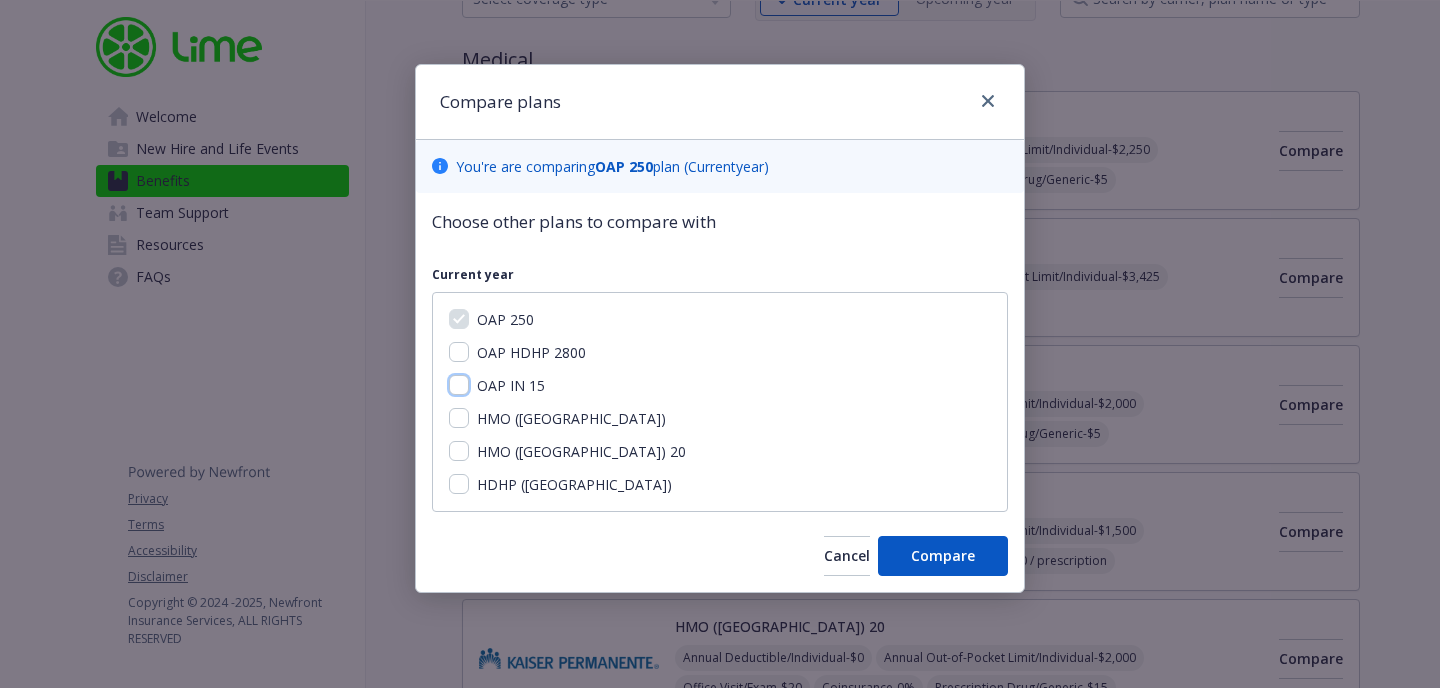 click on "OAP IN 15" at bounding box center [459, 385] 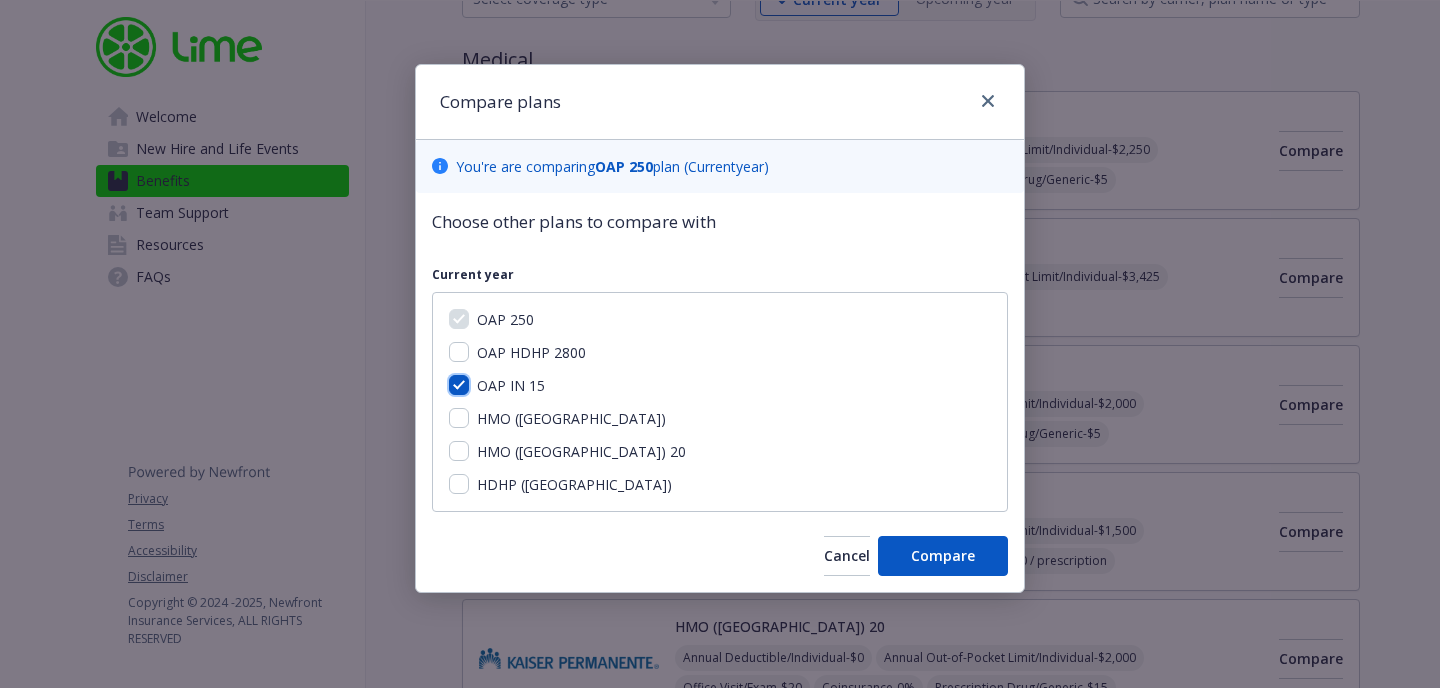 checkbox on "true" 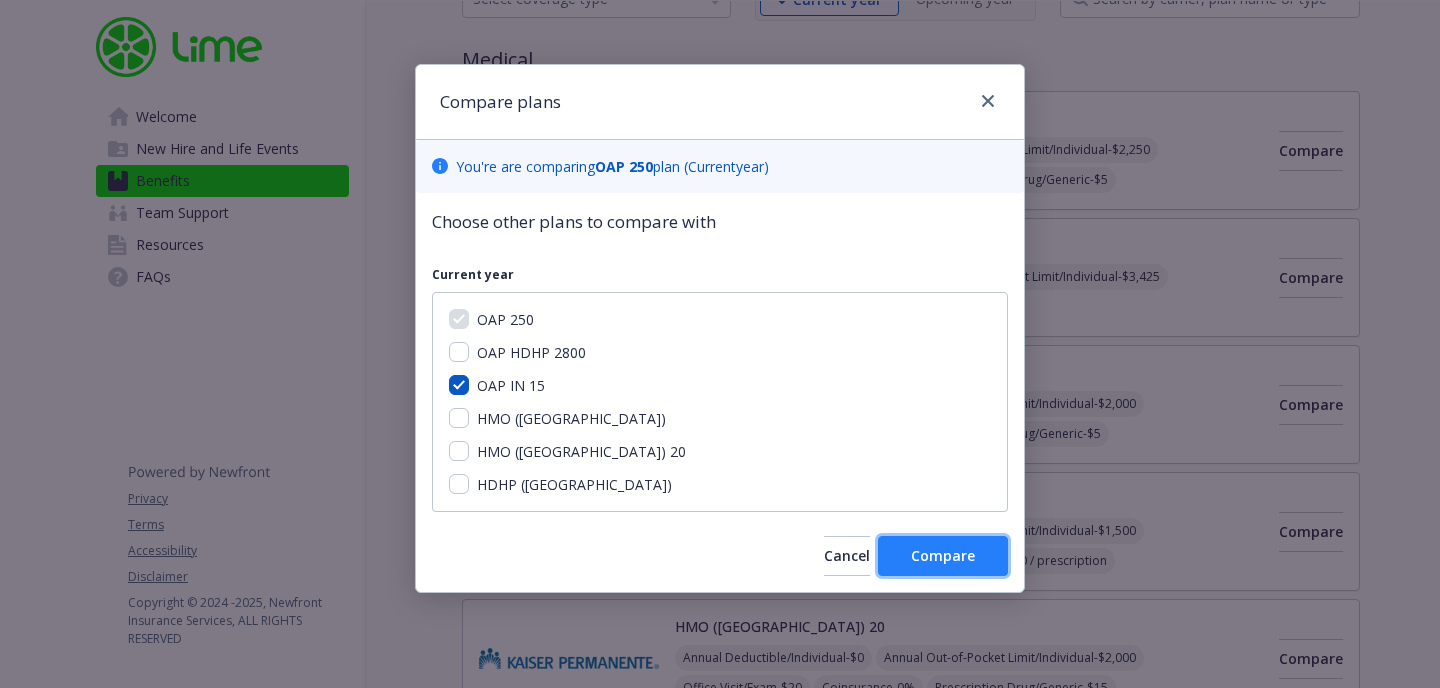 click on "Compare" at bounding box center [943, 555] 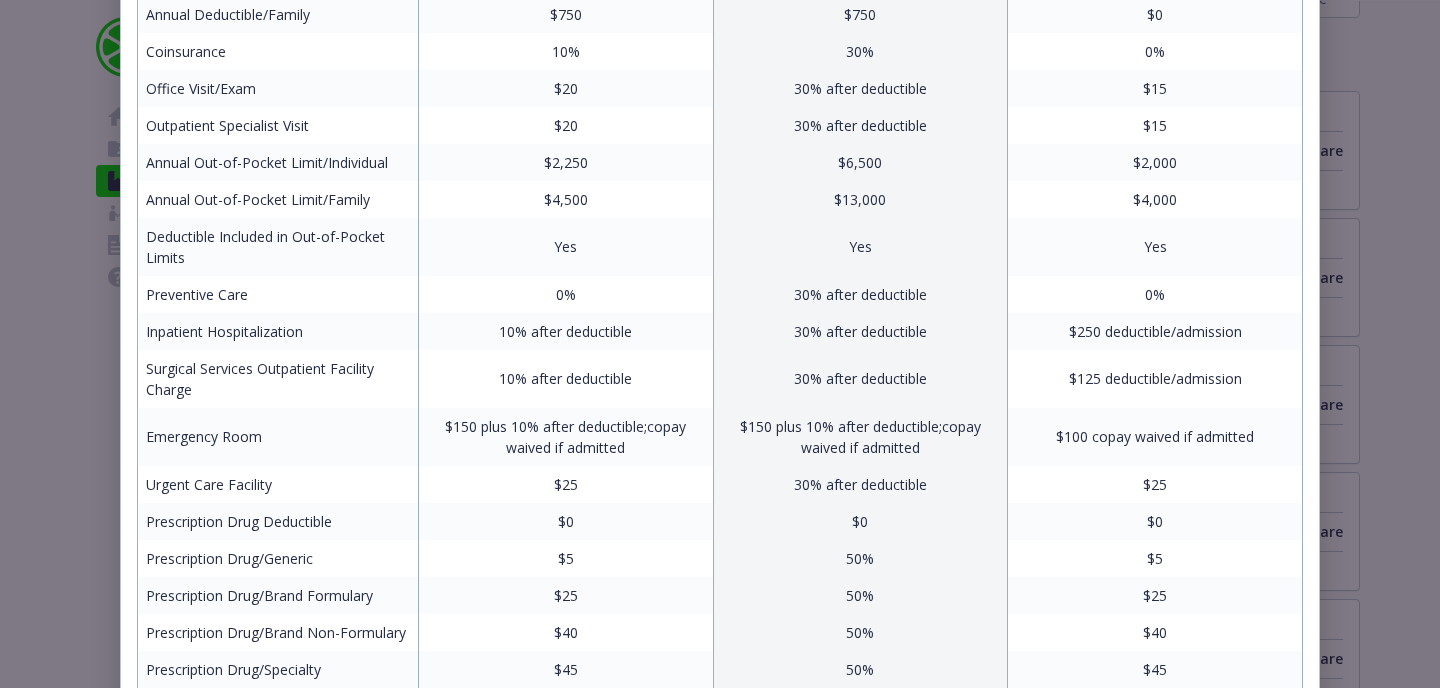 scroll, scrollTop: 0, scrollLeft: 0, axis: both 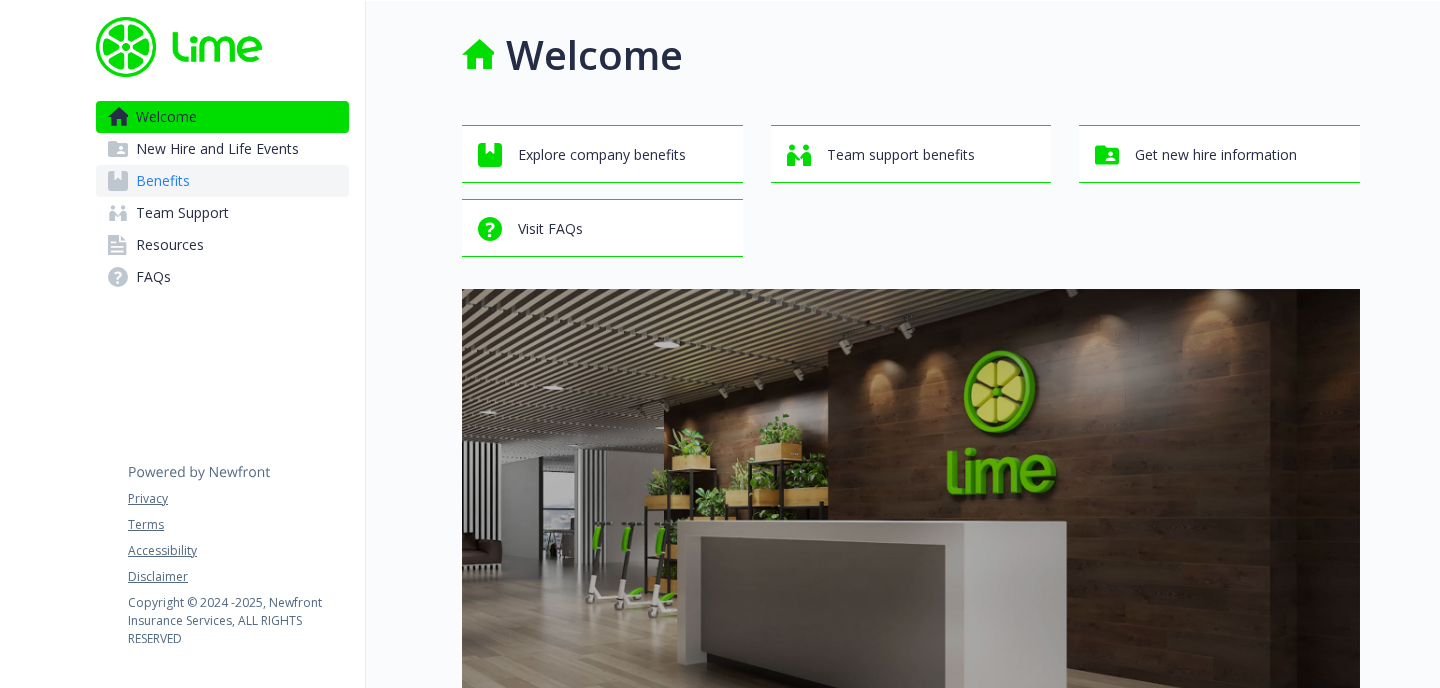 click on "Benefits" at bounding box center [222, 181] 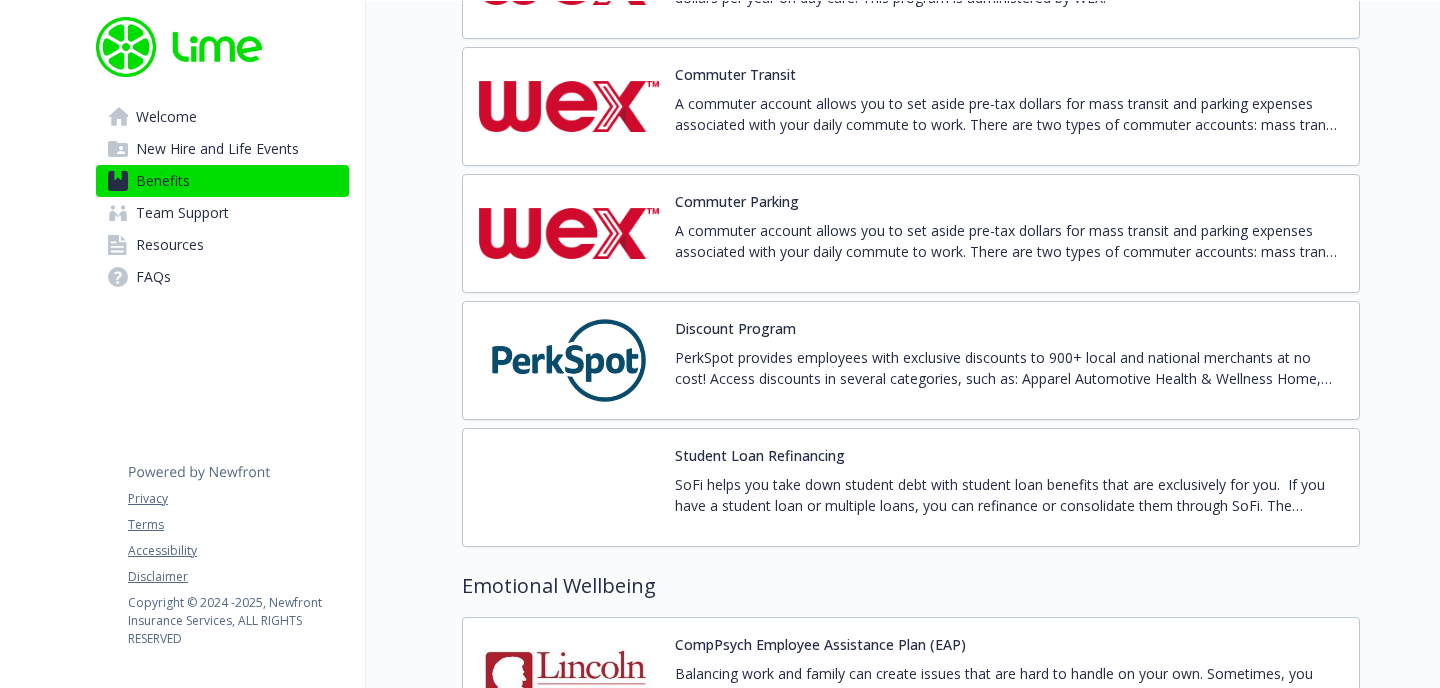 scroll, scrollTop: 3245, scrollLeft: 0, axis: vertical 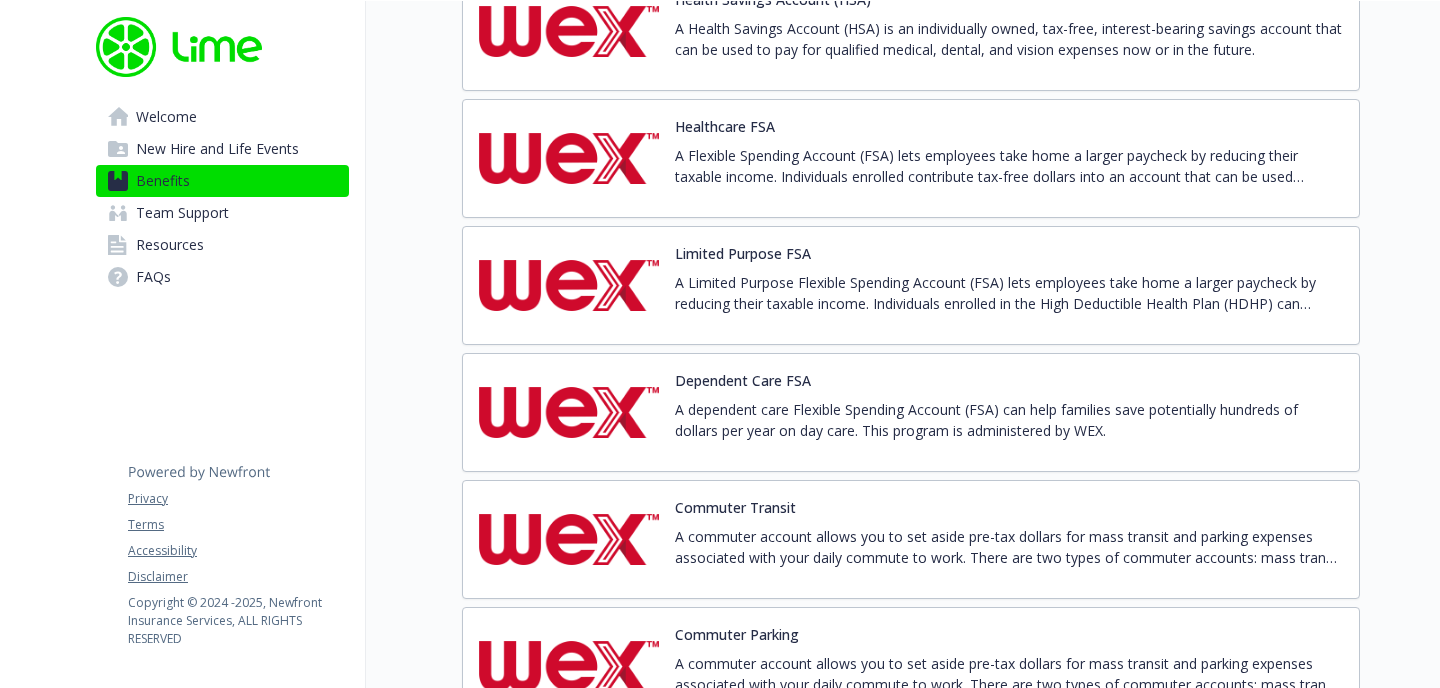 click at bounding box center (569, 412) 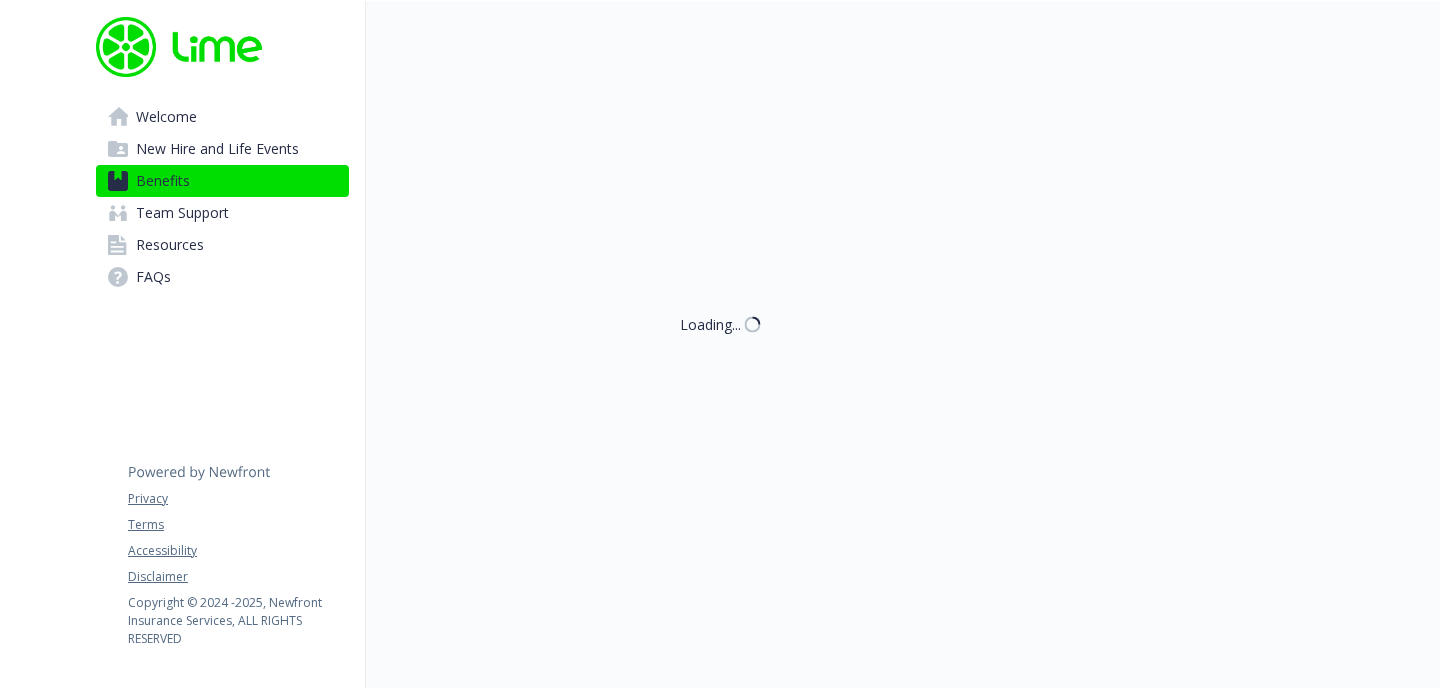 scroll, scrollTop: 2716, scrollLeft: 0, axis: vertical 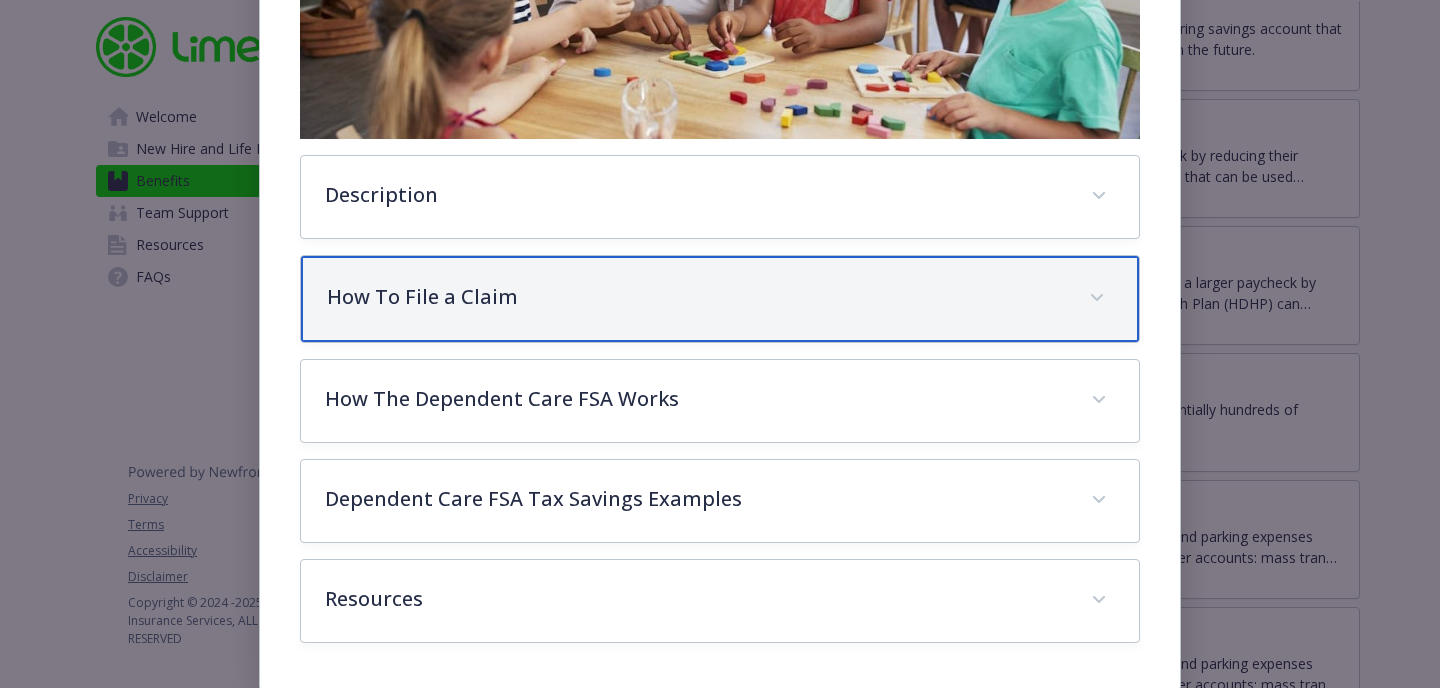 click on "How To File a Claim" at bounding box center [720, 299] 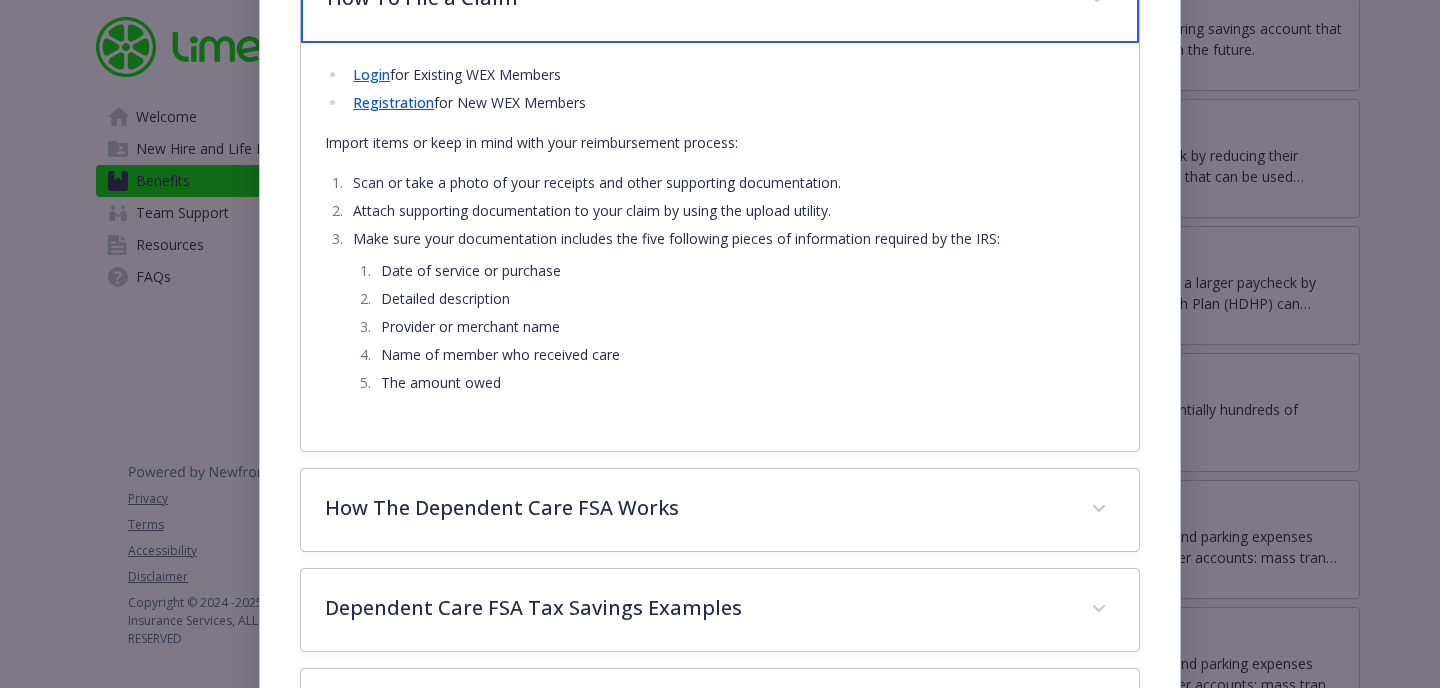 scroll, scrollTop: 887, scrollLeft: 0, axis: vertical 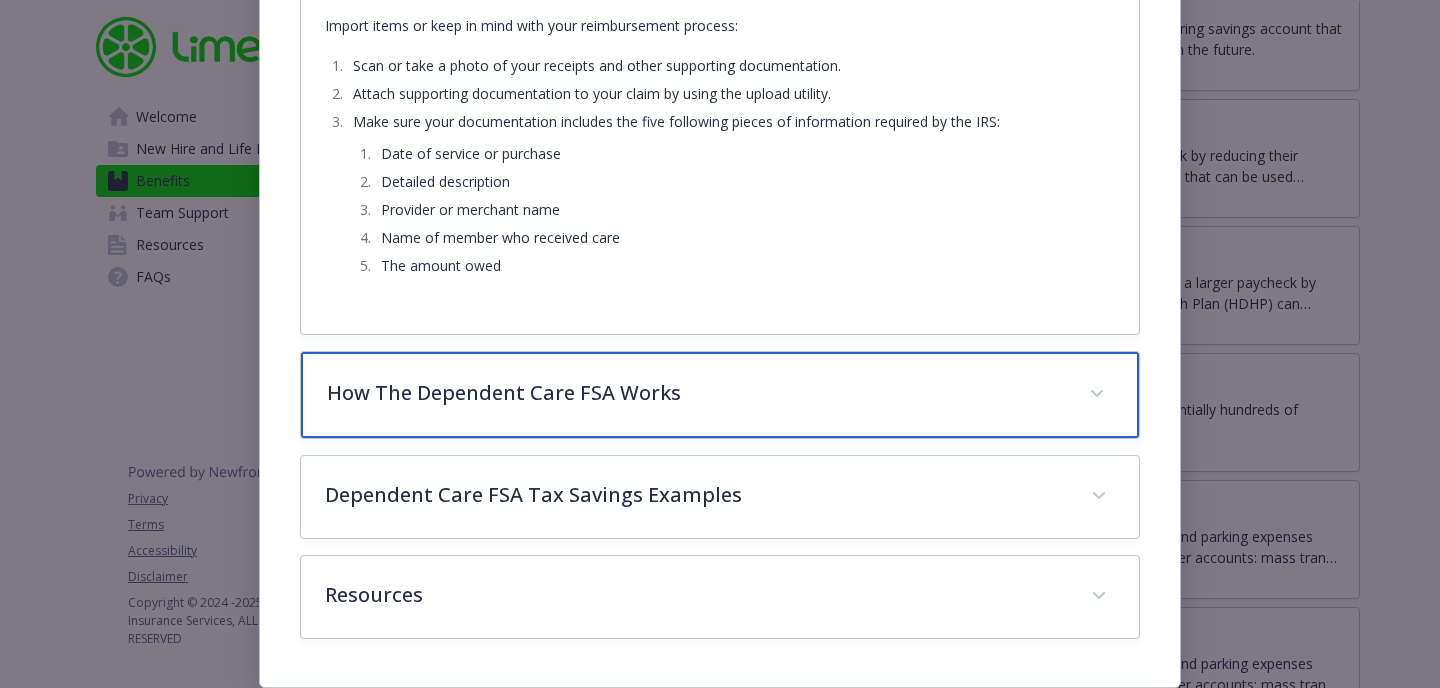 click on "How The Dependent Care FSA Works" at bounding box center [720, 395] 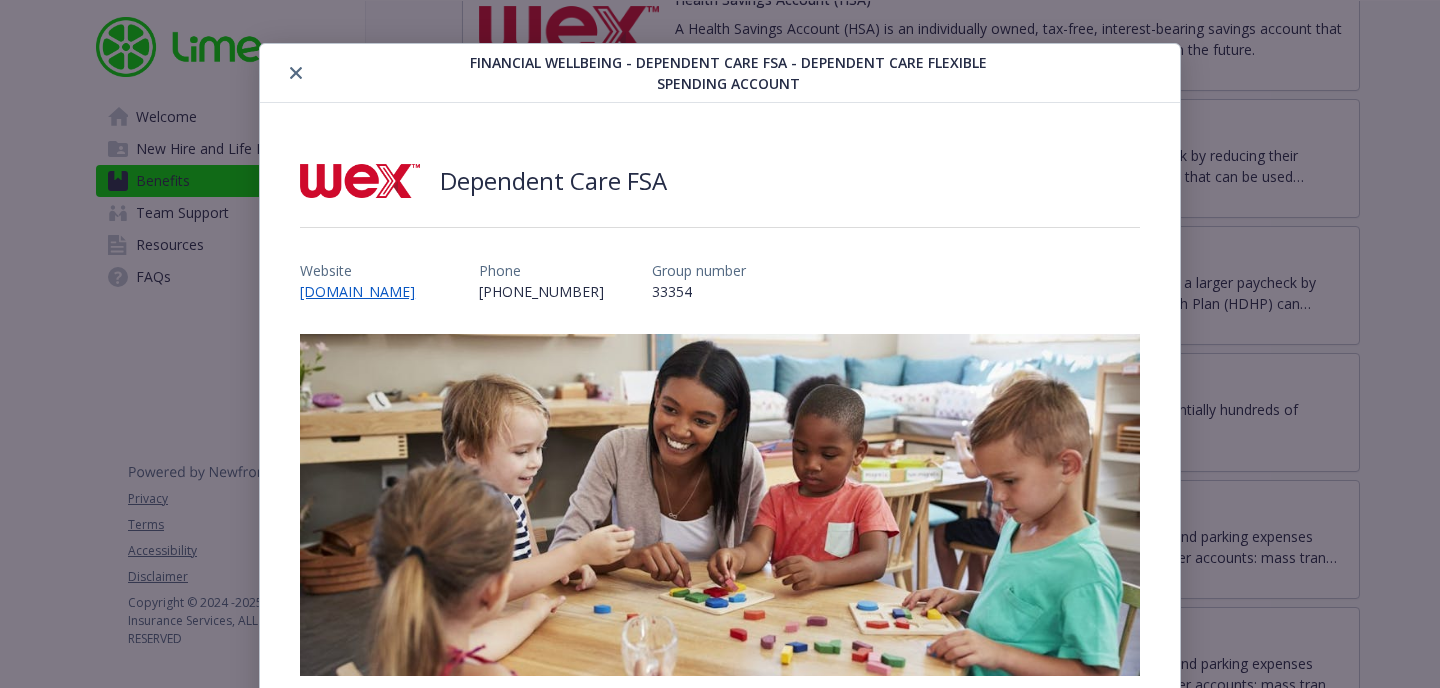 scroll, scrollTop: 0, scrollLeft: 0, axis: both 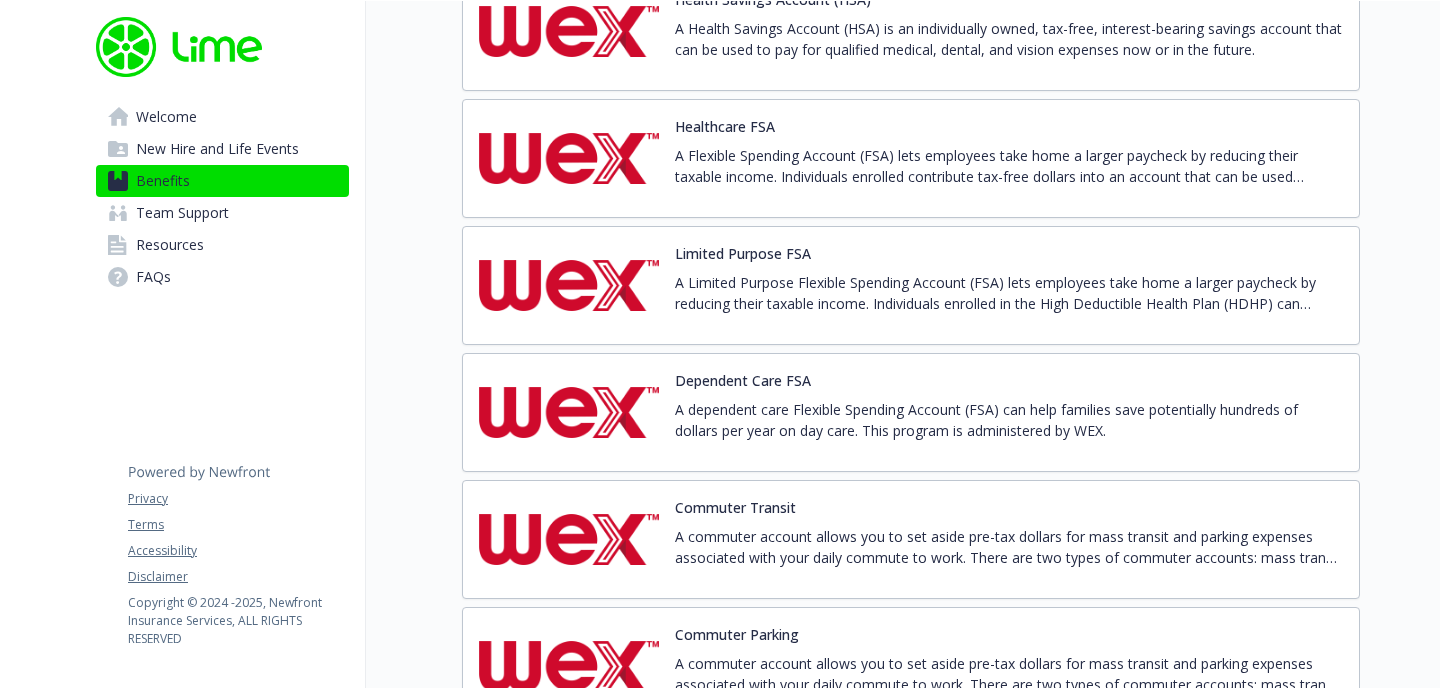 click on "A dependent care Flexible Spending Account (FSA) can help families save potentially hundreds of dollars per year on day care. This program is administered by WEX." at bounding box center (1009, 420) 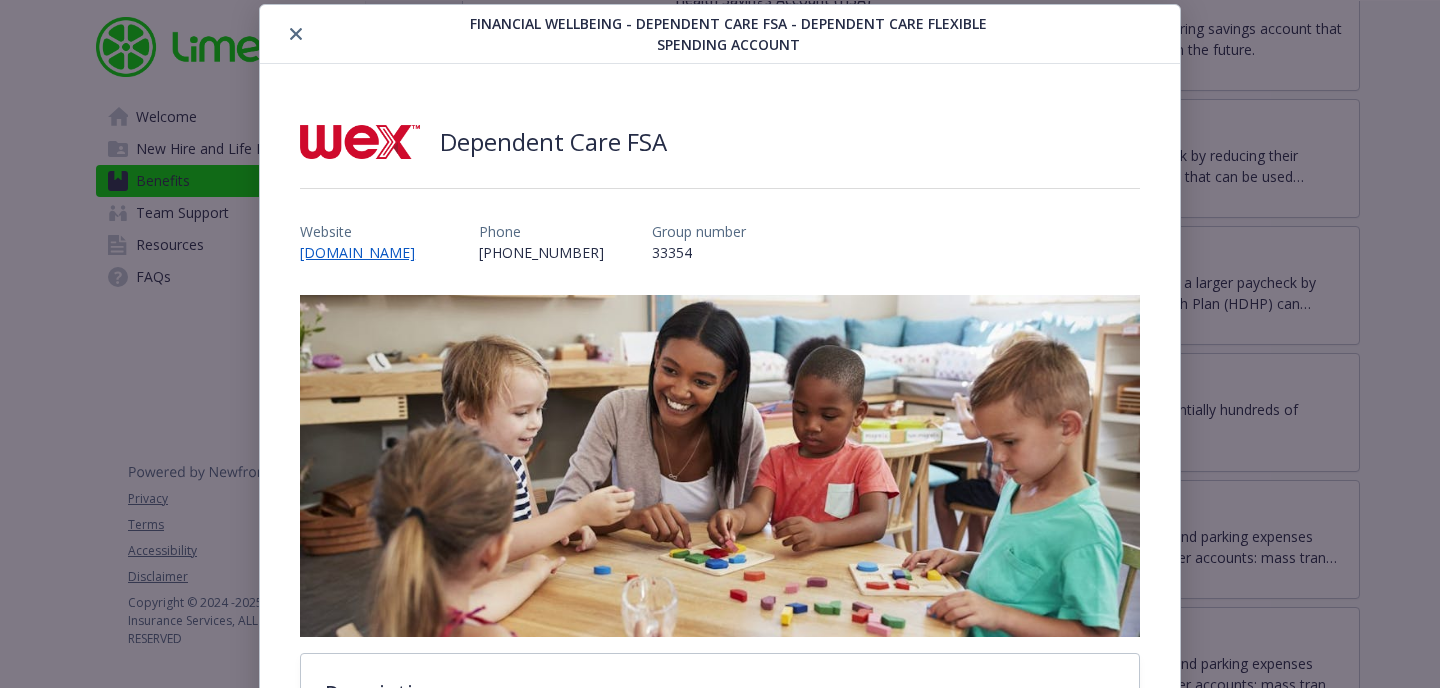 scroll, scrollTop: 558, scrollLeft: 0, axis: vertical 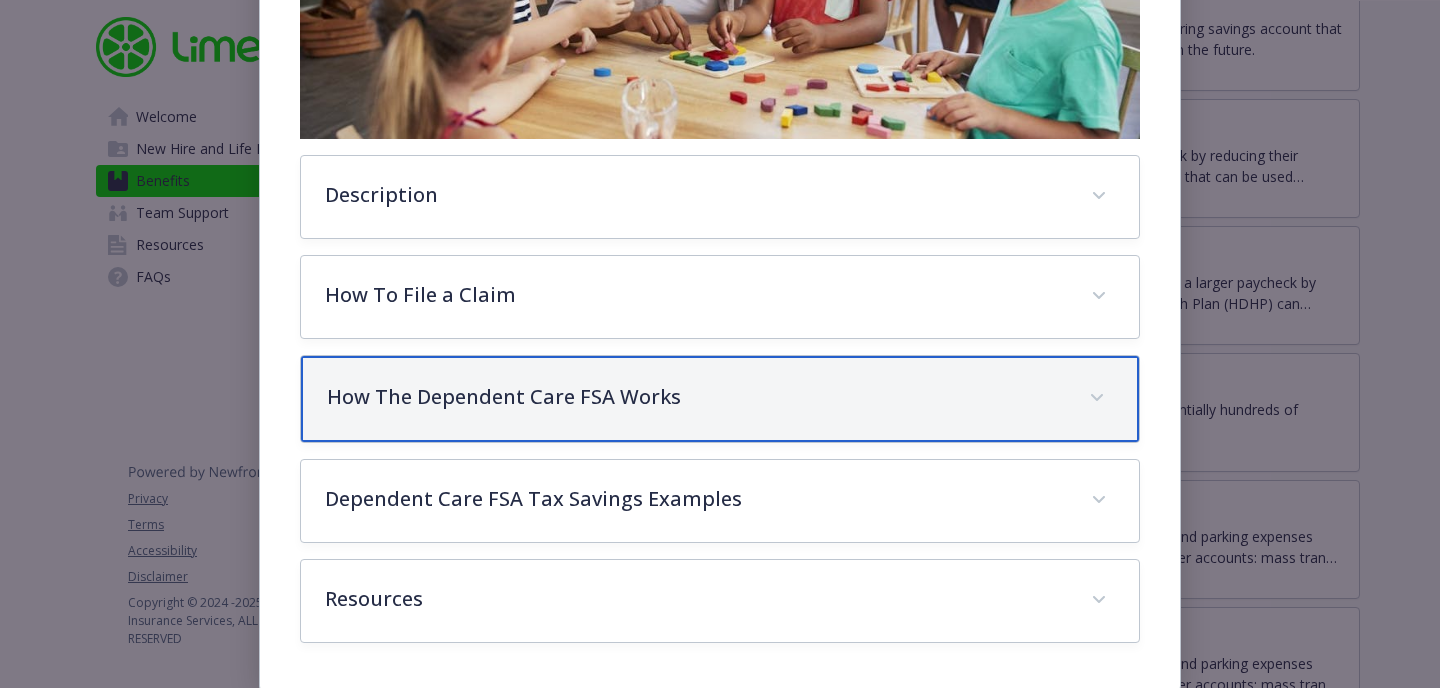 click on "How The Dependent Care FSA Works" at bounding box center [720, 399] 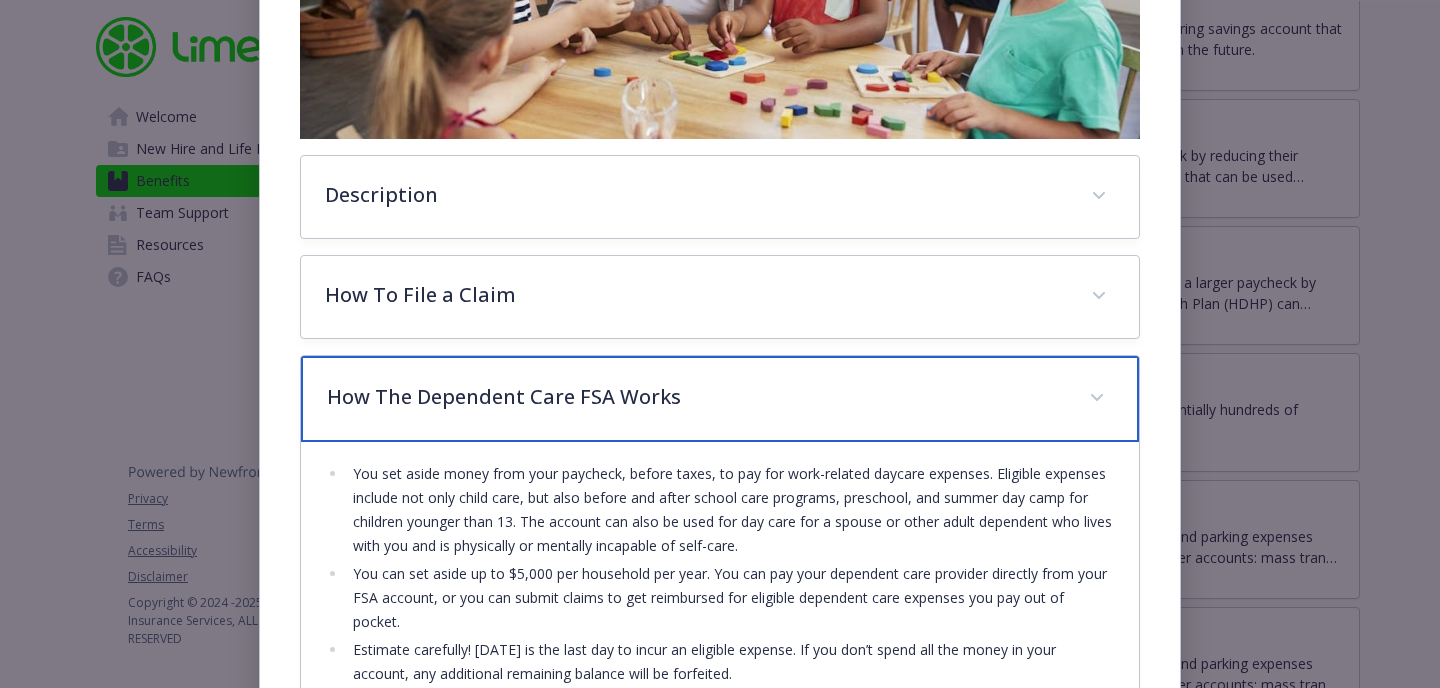 scroll, scrollTop: 675, scrollLeft: 0, axis: vertical 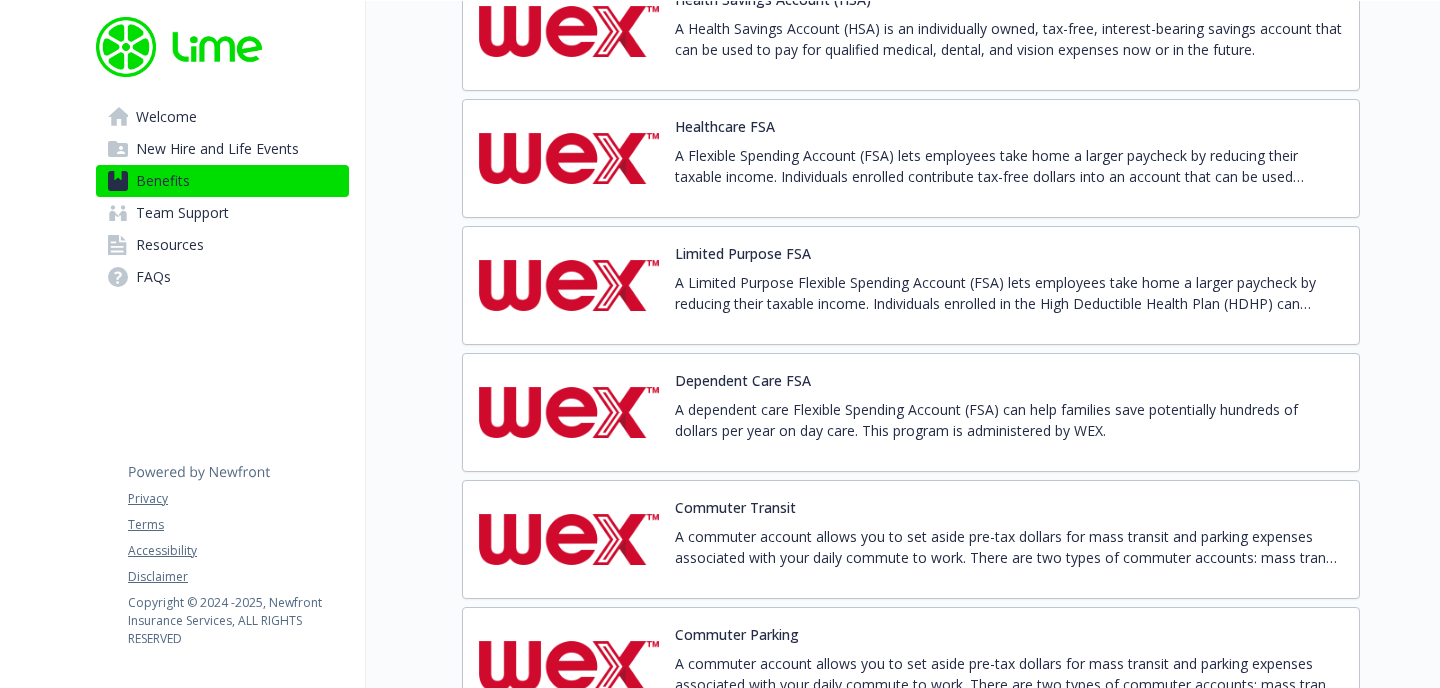 click on "A Limited Purpose Flexible Spending Account (FSA) lets employees take home a larger paycheck by reducing their taxable income. Individuals enrolled in the High Deductible Health Plan (HDHP) can contribute tax-free dollars into an account that can be used throughout the year on qualified dental and vision expenses — reducing out-of-pocket costs." at bounding box center (1009, 293) 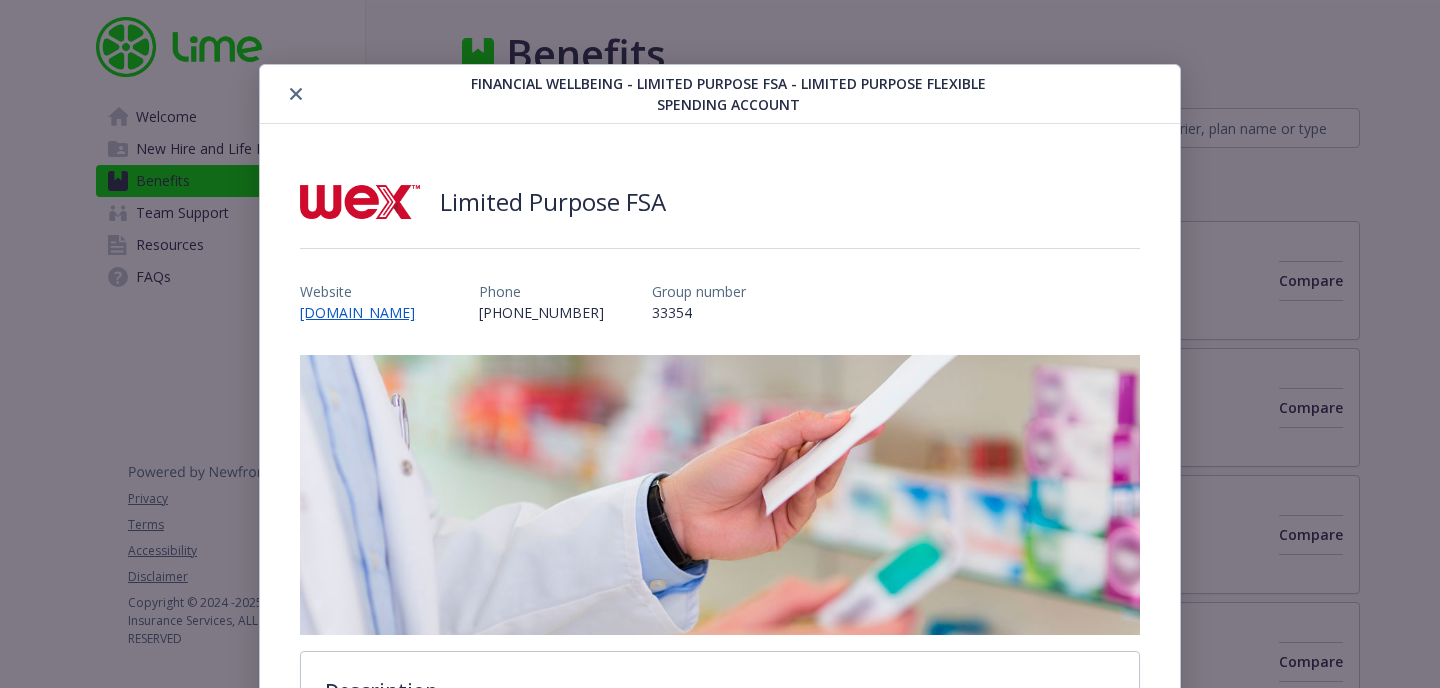 scroll, scrollTop: 2716, scrollLeft: 0, axis: vertical 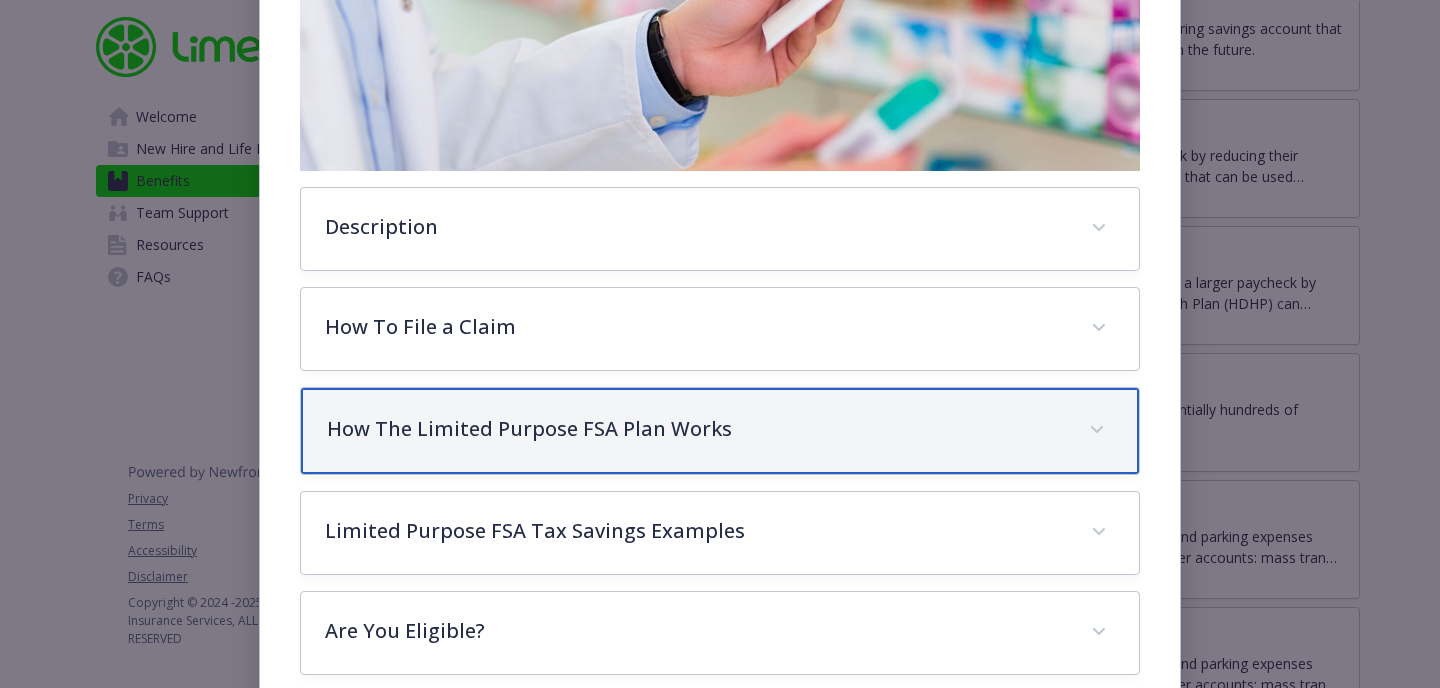 click on "How The Limited Purpose FSA Plan Works" at bounding box center [696, 429] 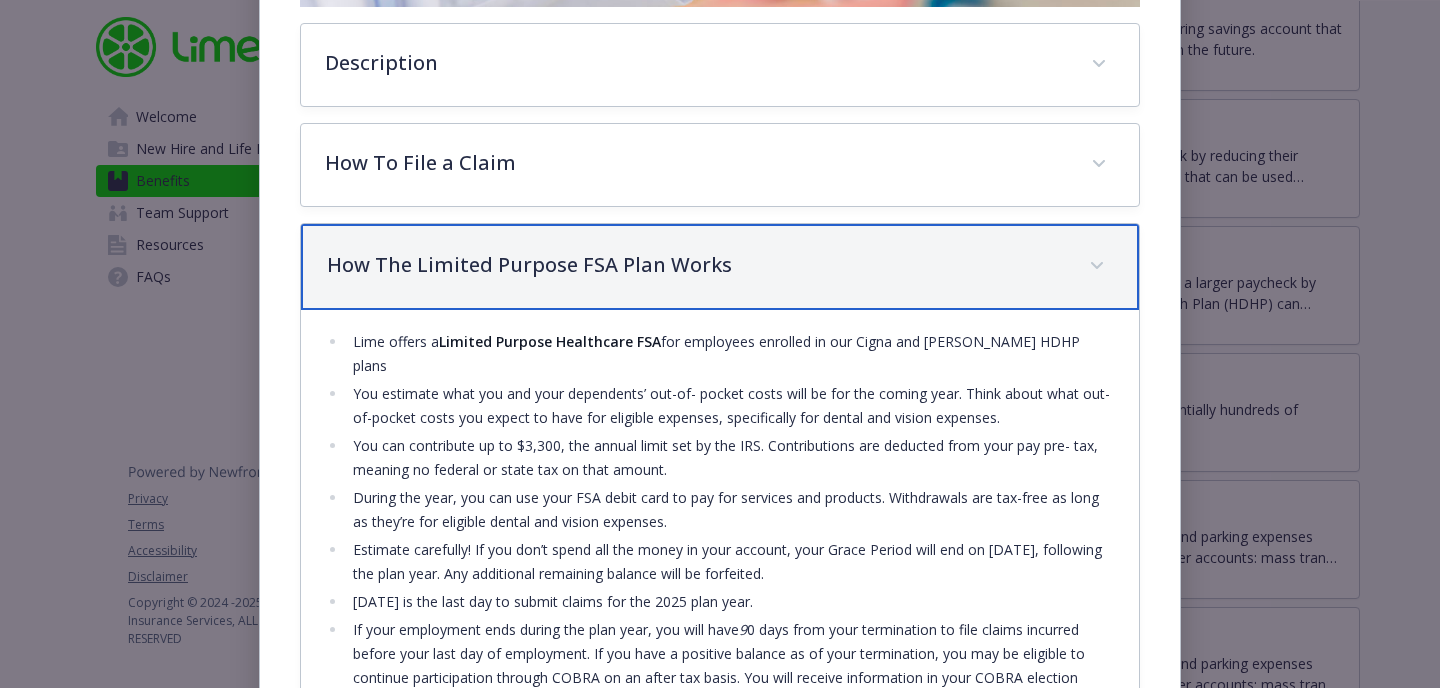 scroll, scrollTop: 630, scrollLeft: 0, axis: vertical 